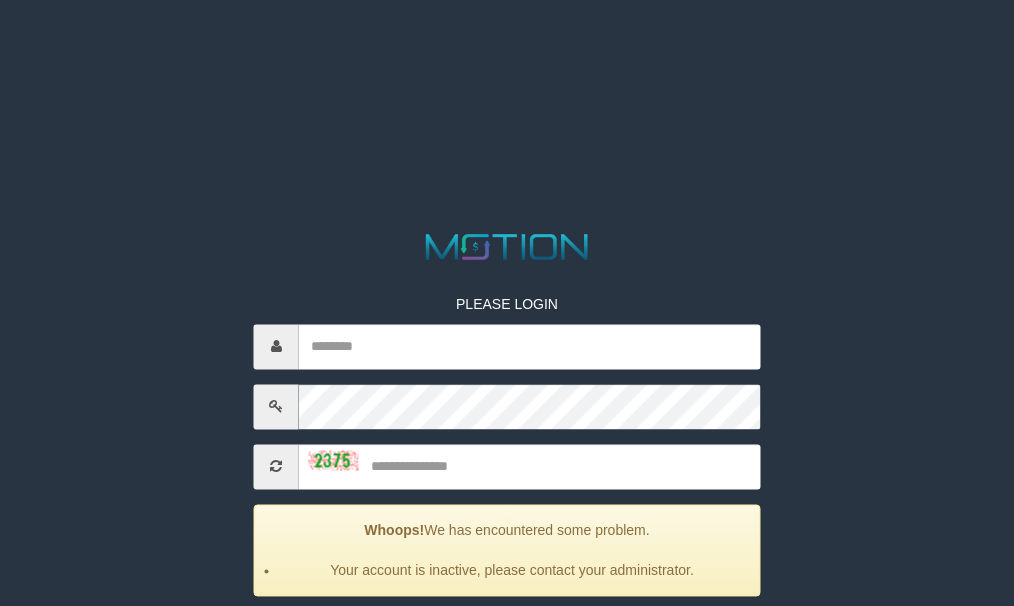 scroll, scrollTop: 0, scrollLeft: 0, axis: both 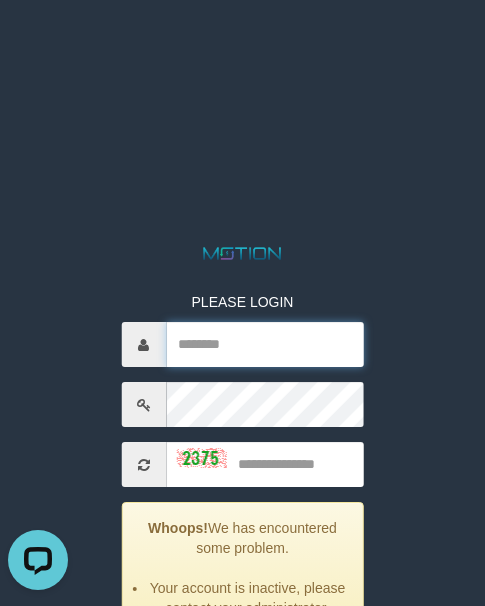 type on "*********" 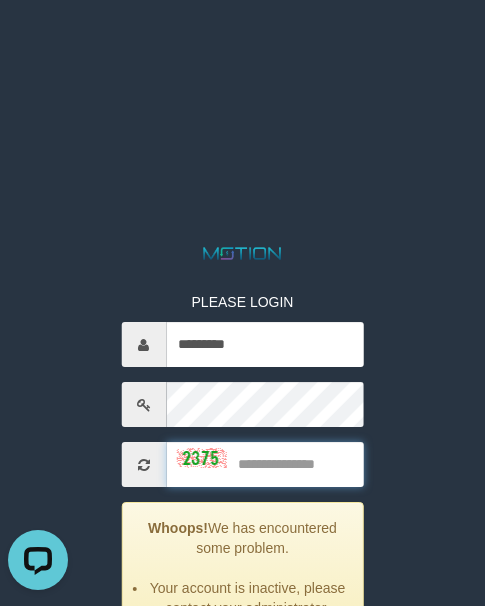 click at bounding box center [265, 464] 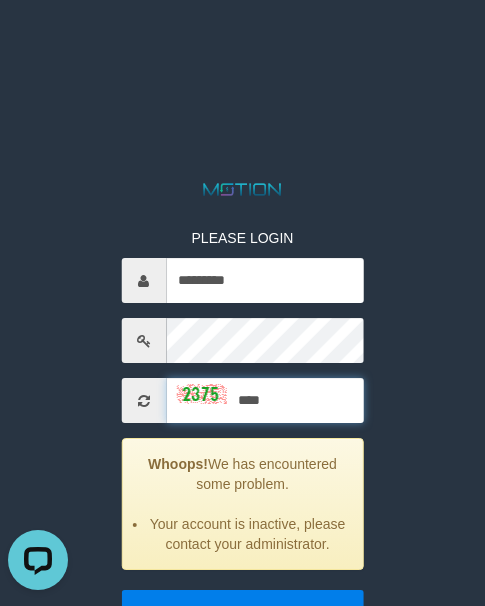 scroll, scrollTop: 120, scrollLeft: 0, axis: vertical 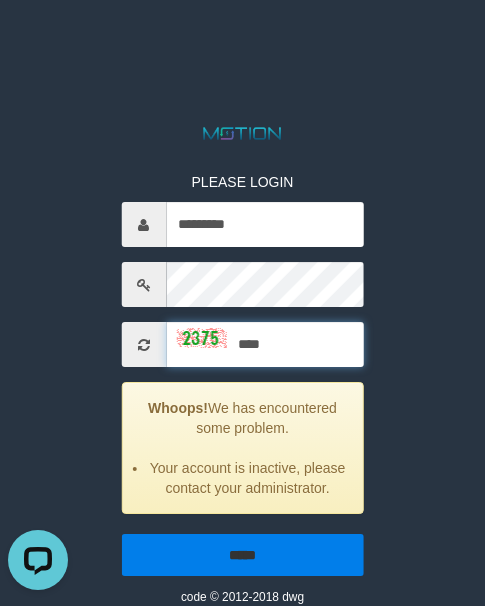 type on "****" 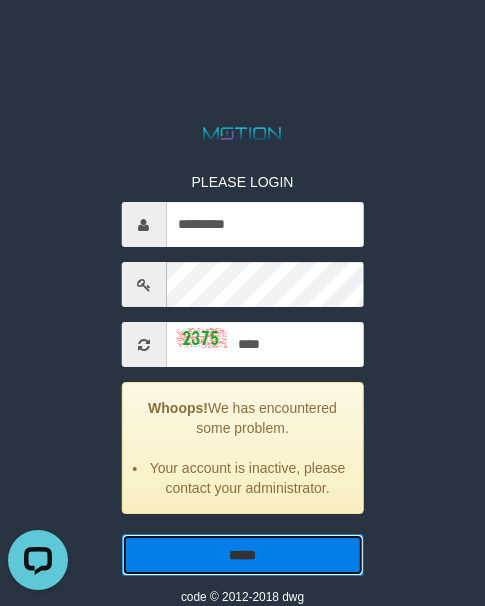 click on "*****" at bounding box center [242, 555] 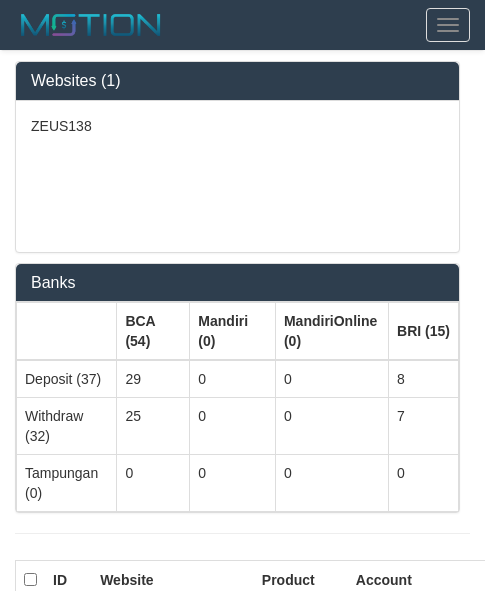 scroll, scrollTop: 0, scrollLeft: 0, axis: both 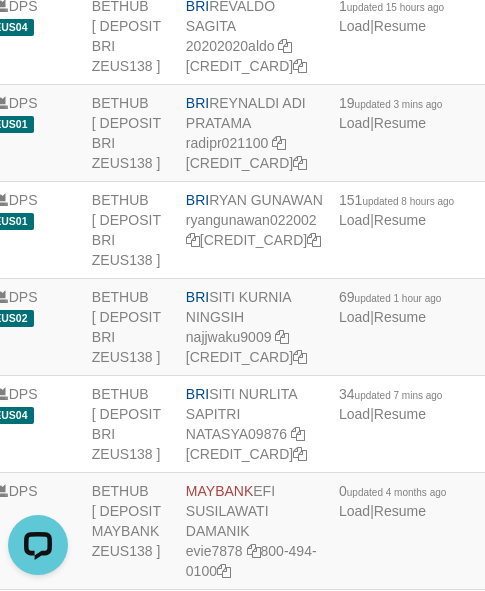click on "BRI
HELMI
Capbango1717
357-80-1011-5665-02" at bounding box center (254, -255) 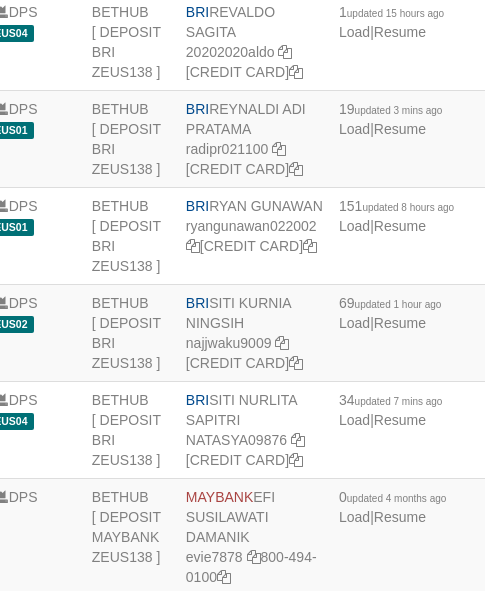 scroll, scrollTop: 4202, scrollLeft: 170, axis: both 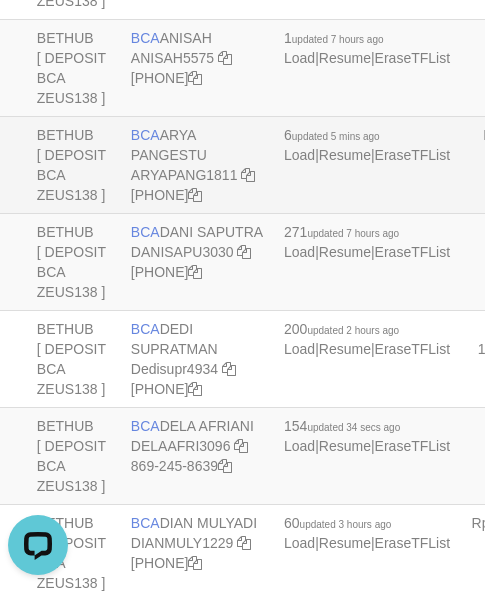 click on "BCA
[FIRST] [LAST]
[PHONE]" at bounding box center [199, 165] 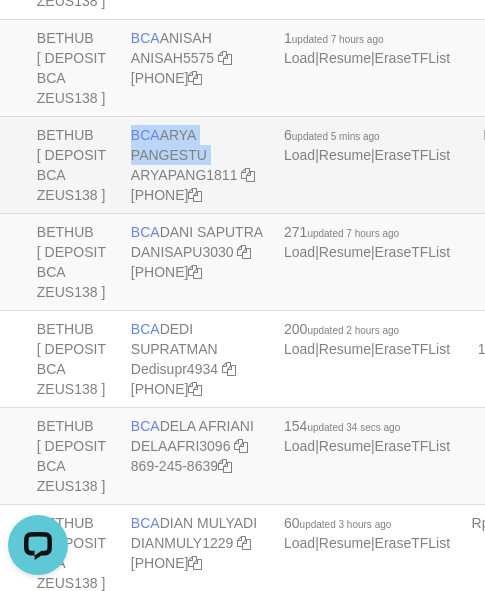 click on "BCA
ARYA PANGESTU
ARYAPANG1811
664-073-3878" at bounding box center [199, 165] 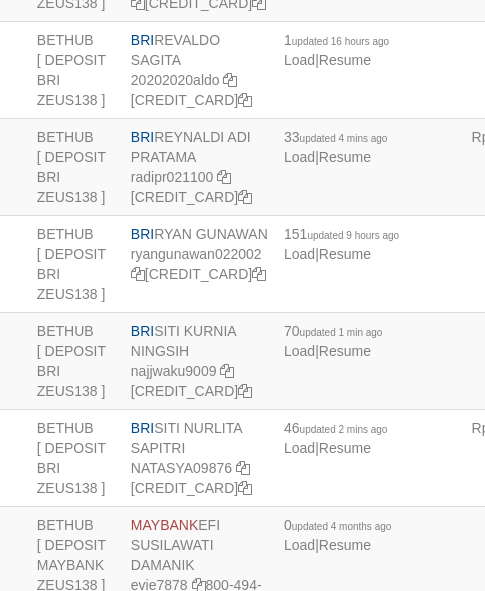 scroll, scrollTop: 4202, scrollLeft: 225, axis: both 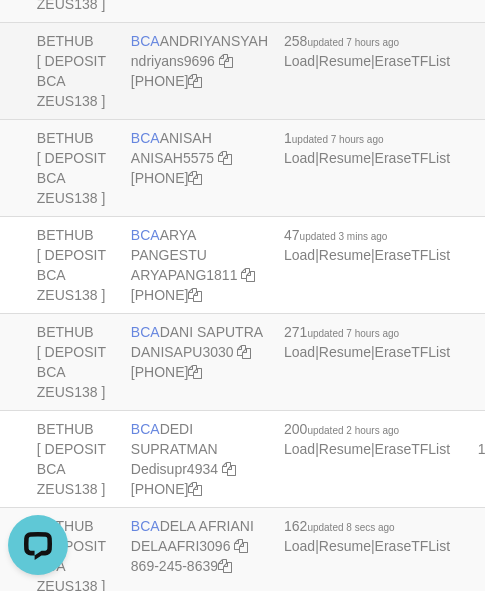 click on "Rp 40.578.941,00" at bounding box center (531, 71) 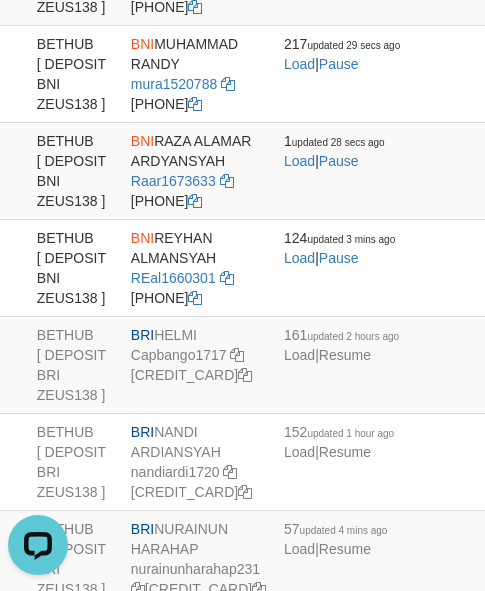 scroll, scrollTop: 3583, scrollLeft: 225, axis: both 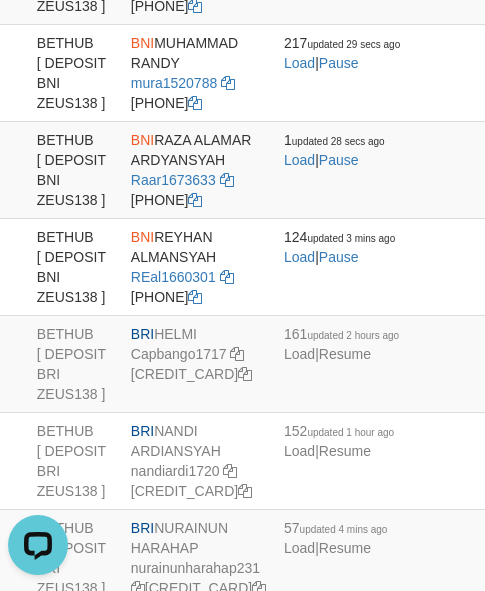 click on "BCA
YULIANTI
LIANTI2234
352-137-1640" at bounding box center [199, -218] 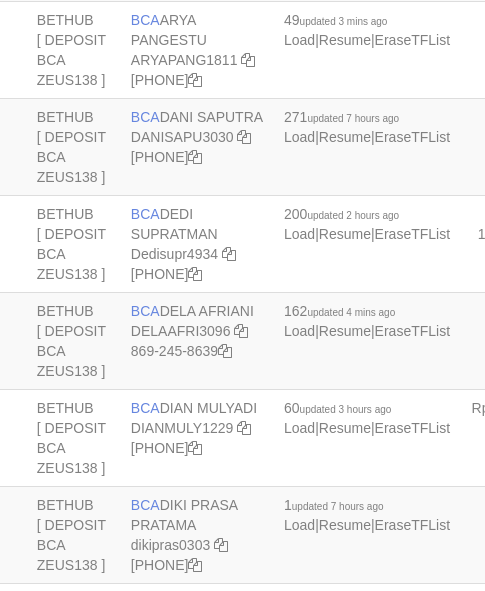 scroll, scrollTop: 678, scrollLeft: 225, axis: both 